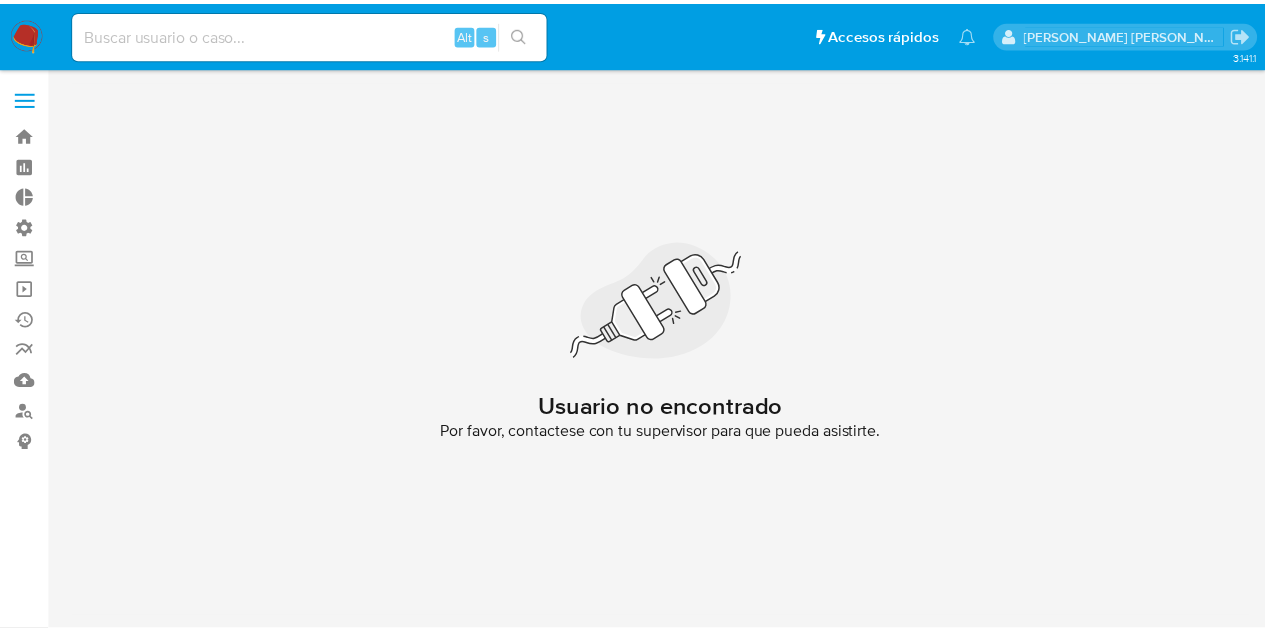 scroll, scrollTop: 0, scrollLeft: 0, axis: both 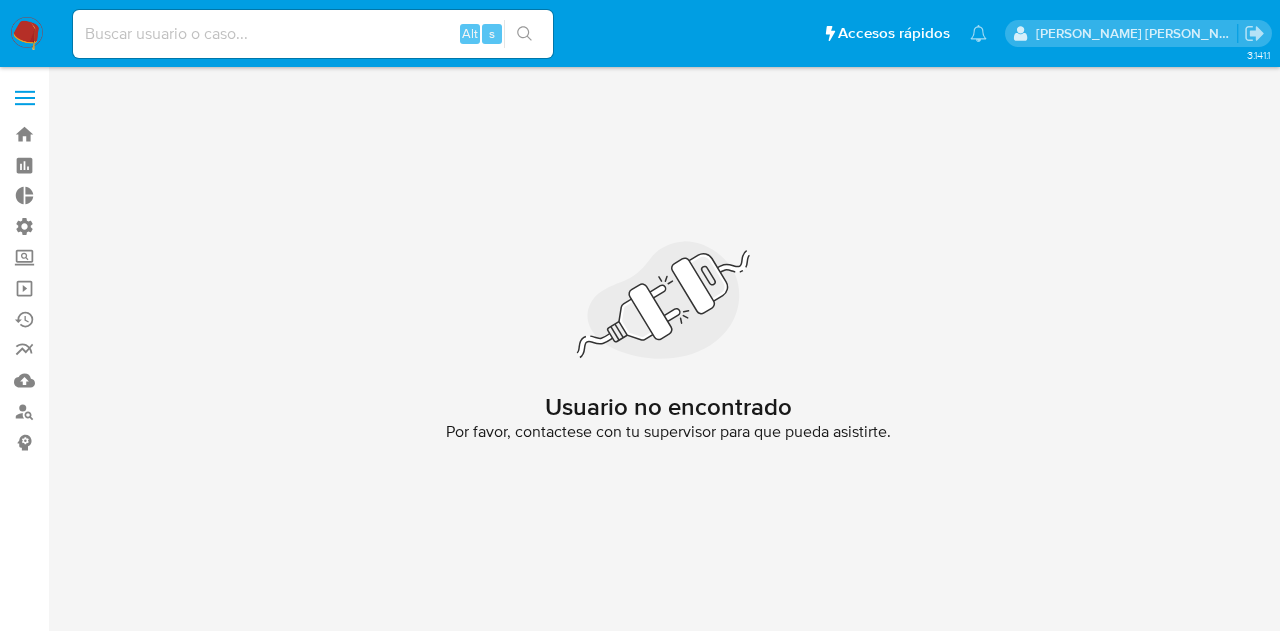 click at bounding box center [313, 34] 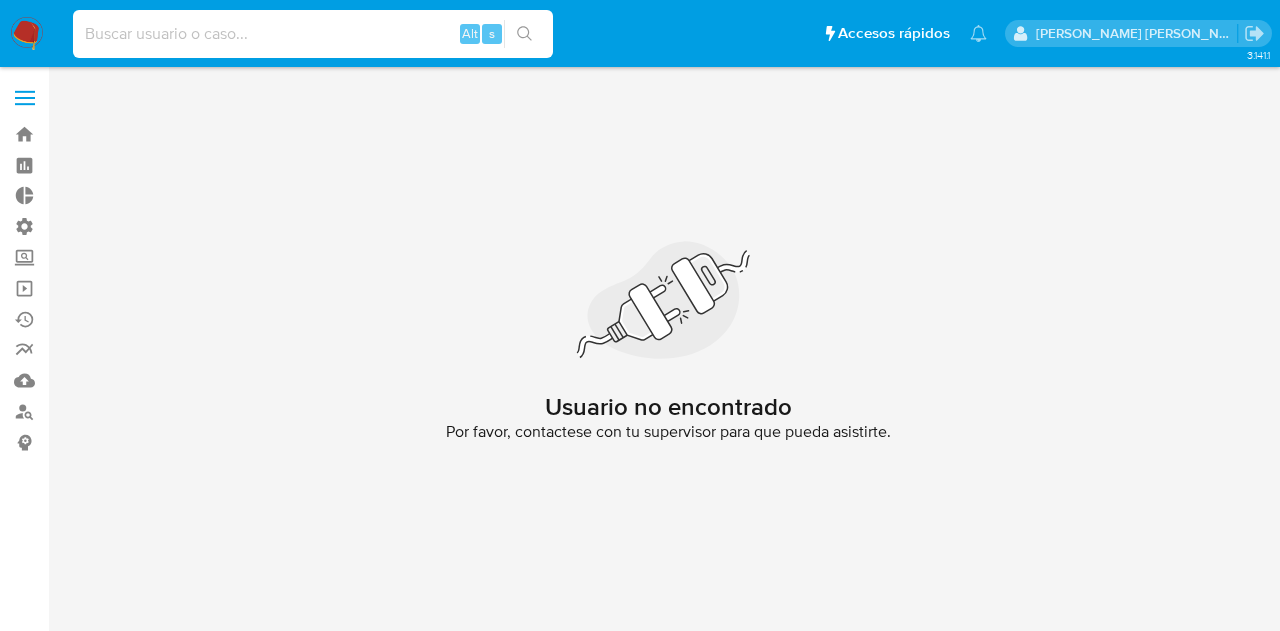 paste on "2278401415" 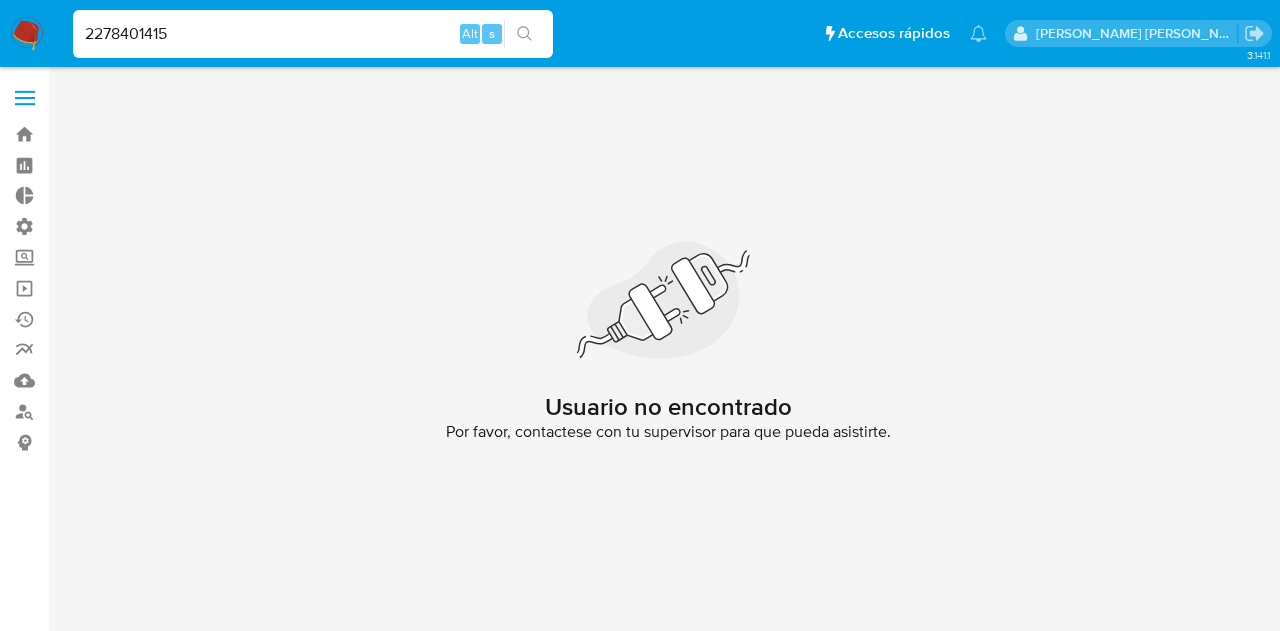 type on "2278401415" 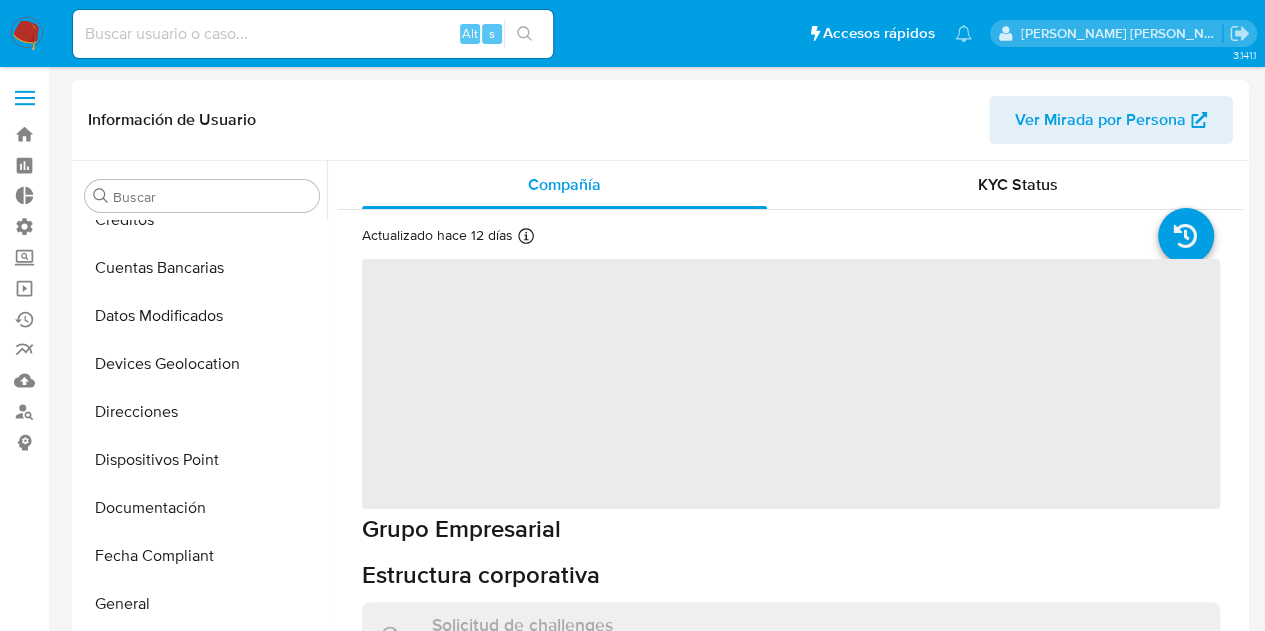 scroll, scrollTop: 797, scrollLeft: 0, axis: vertical 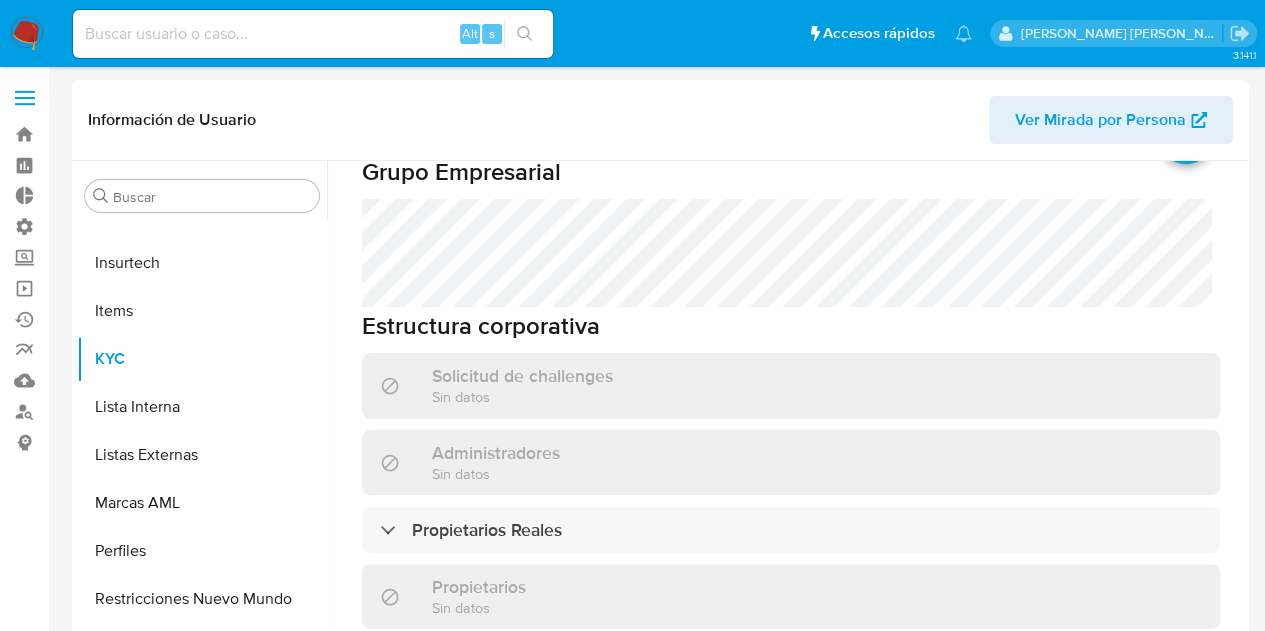 select on "10" 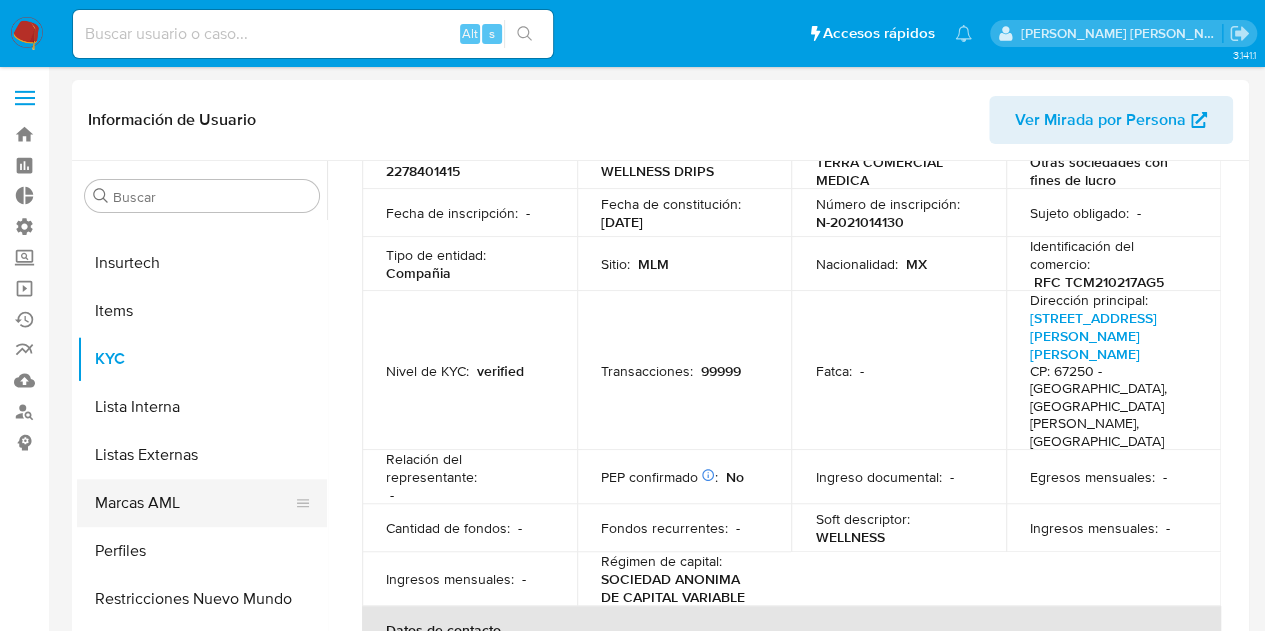 scroll, scrollTop: 100, scrollLeft: 0, axis: vertical 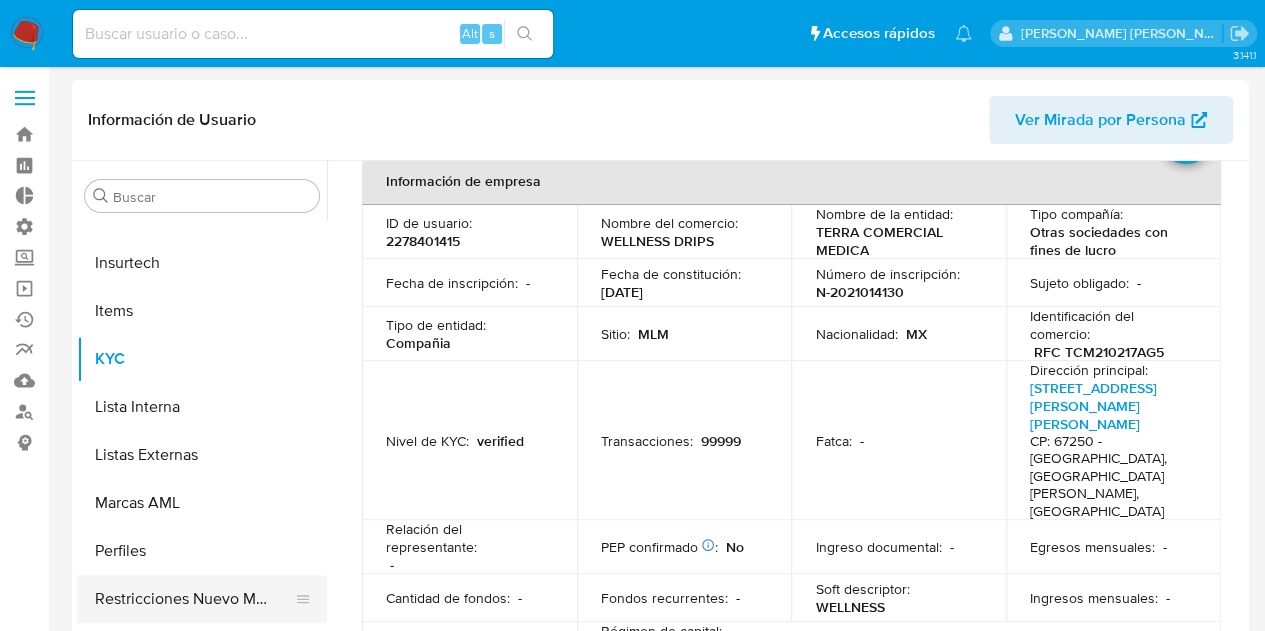 click on "Restricciones Nuevo Mundo" at bounding box center [194, 599] 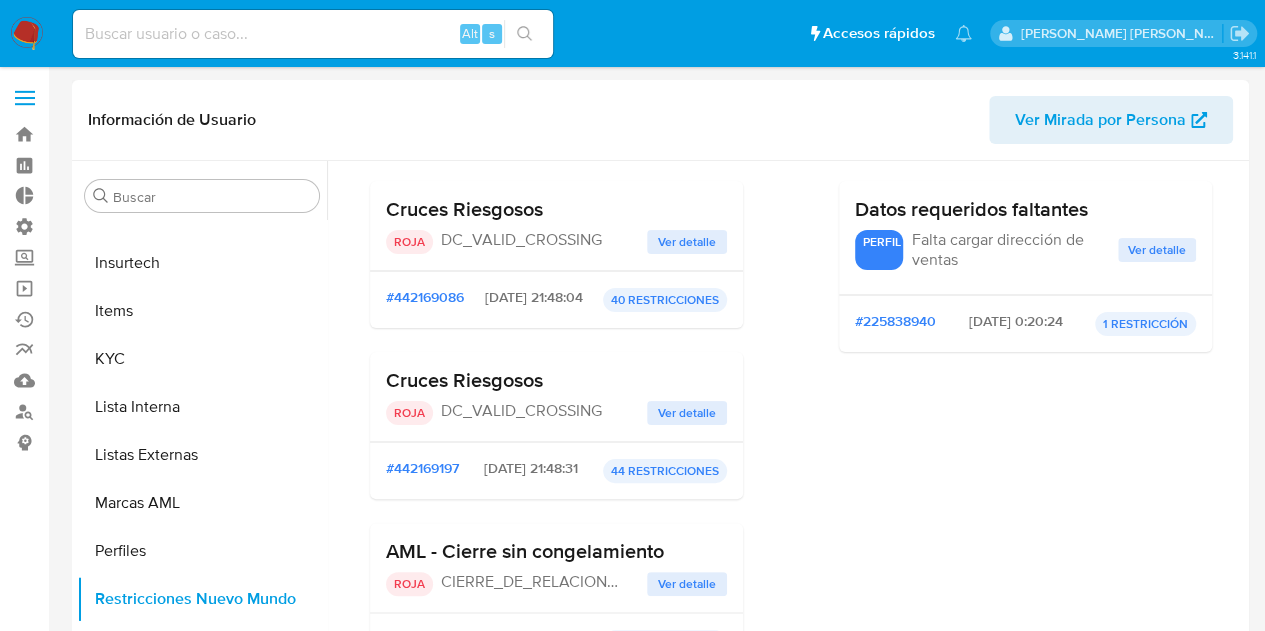 scroll, scrollTop: 0, scrollLeft: 0, axis: both 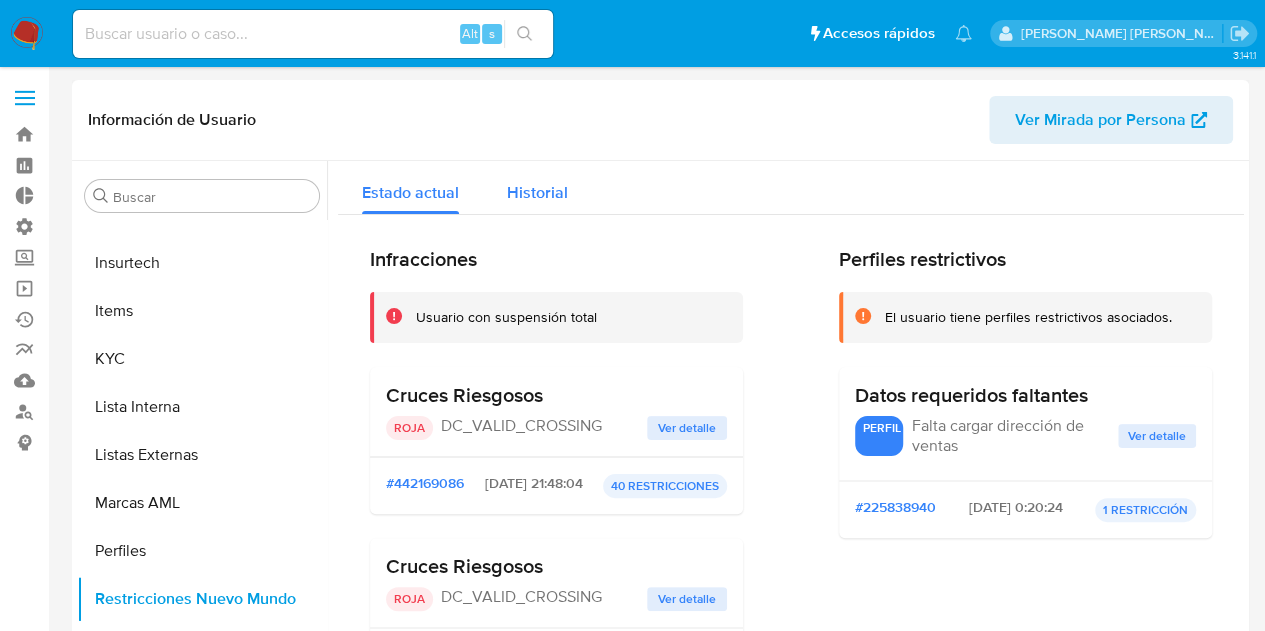 click on "Historial" at bounding box center [537, 192] 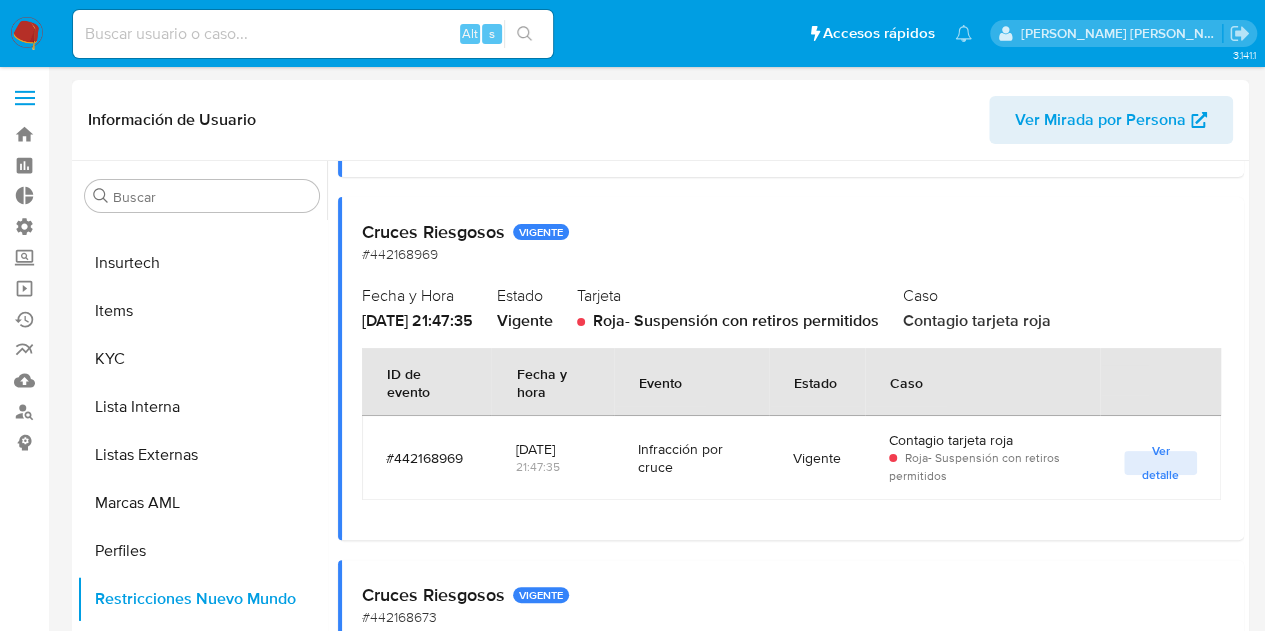 scroll, scrollTop: 1900, scrollLeft: 0, axis: vertical 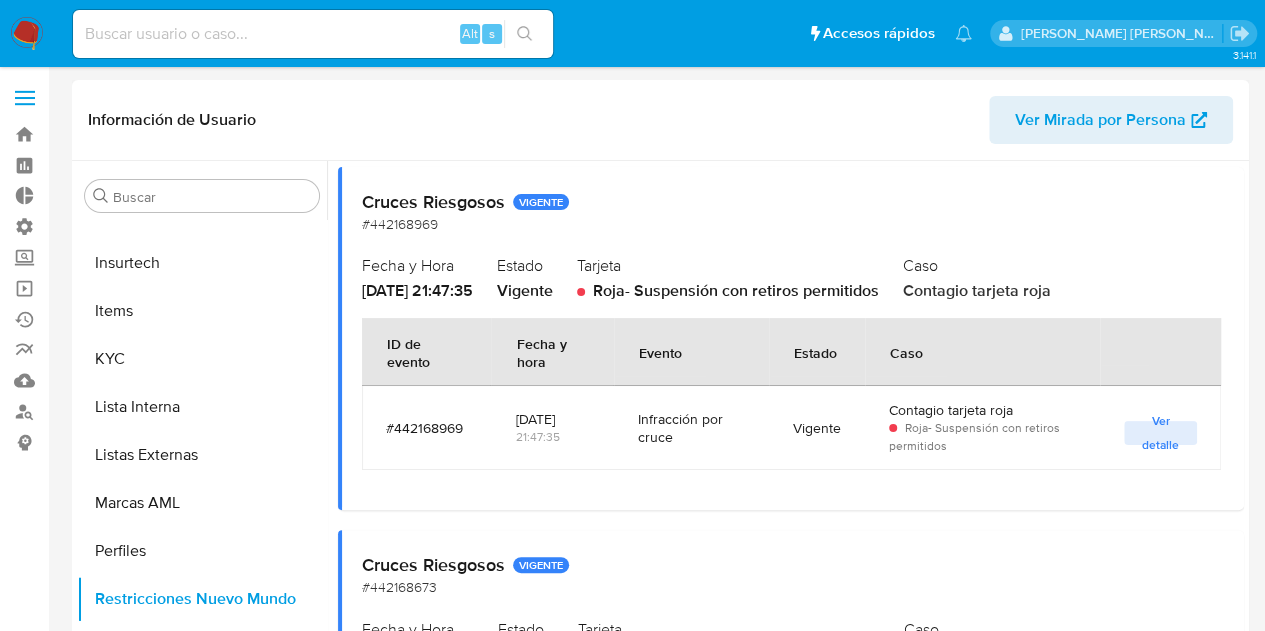 click on "Información de Usuario Ver Mirada por Persona" at bounding box center [660, 120] 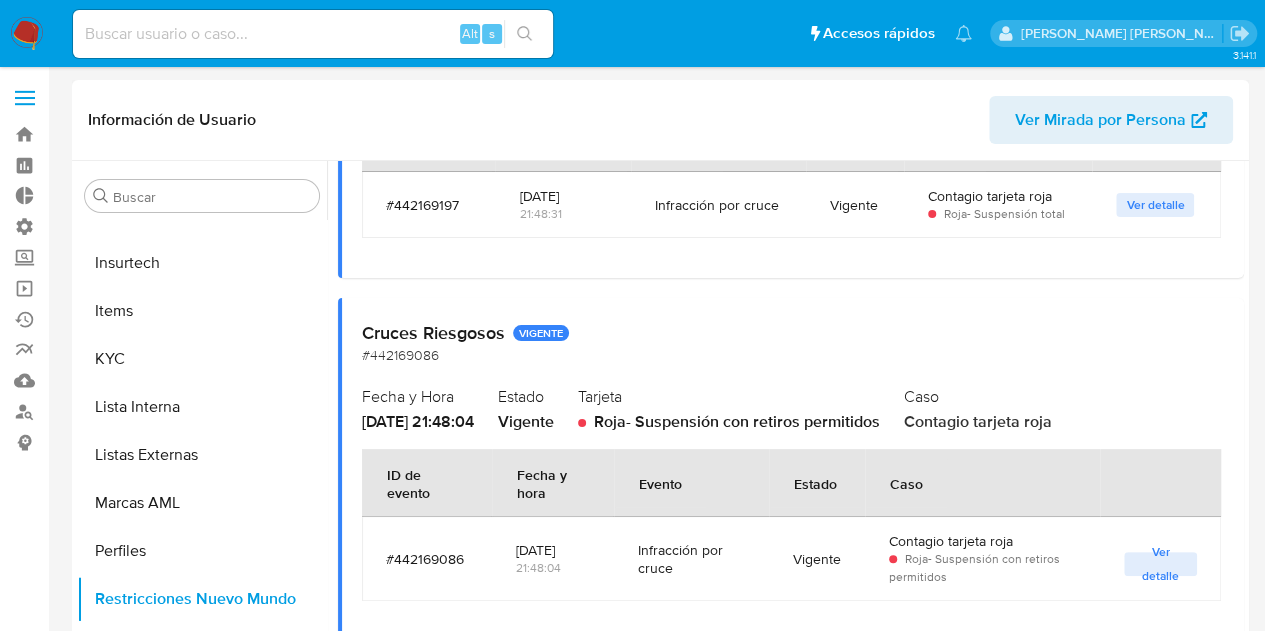 scroll, scrollTop: 1200, scrollLeft: 0, axis: vertical 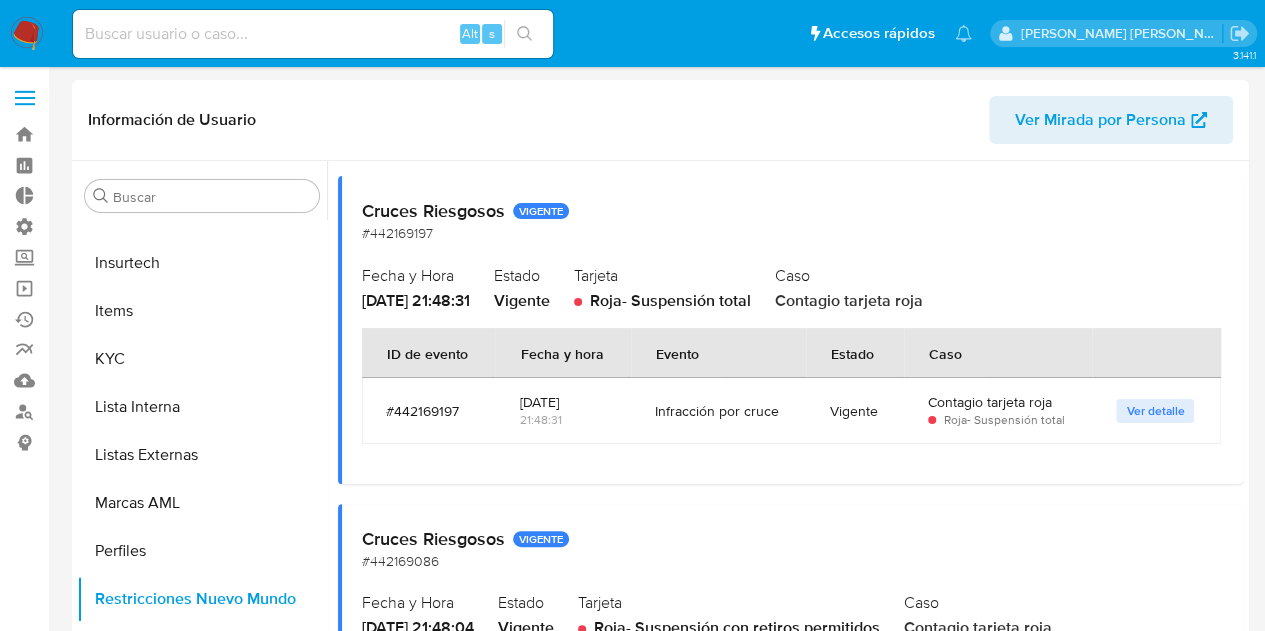 drag, startPoint x: 354, startPoint y: 303, endPoint x: 707, endPoint y: 305, distance: 353.00568 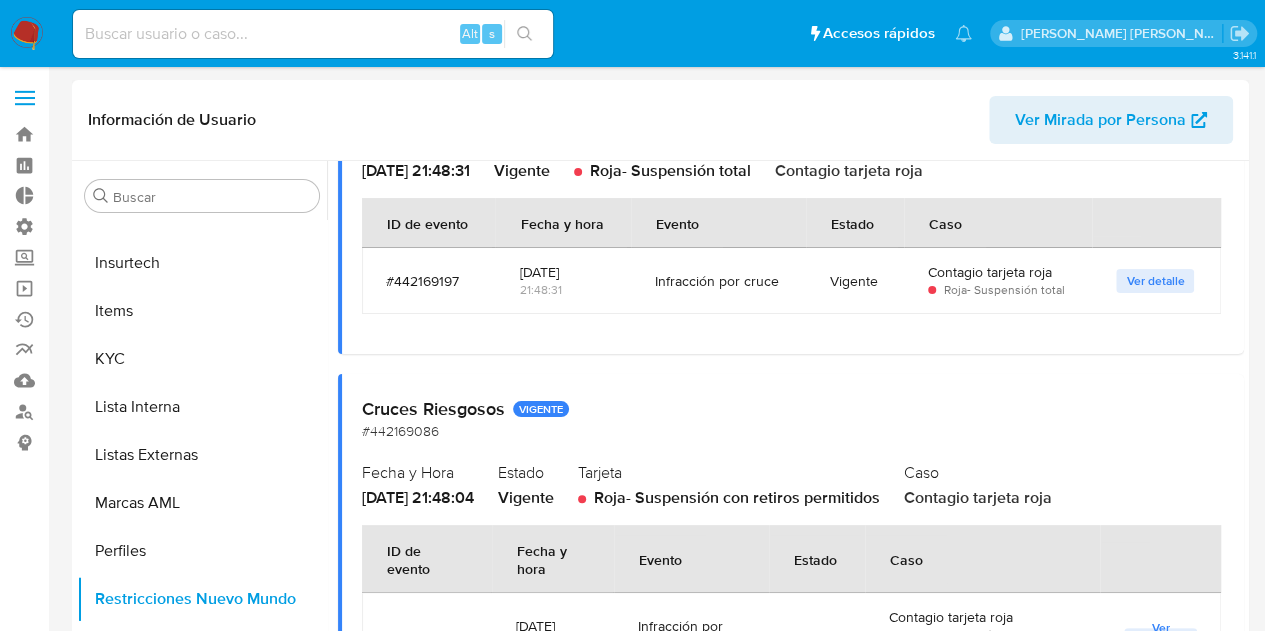 scroll, scrollTop: 1300, scrollLeft: 0, axis: vertical 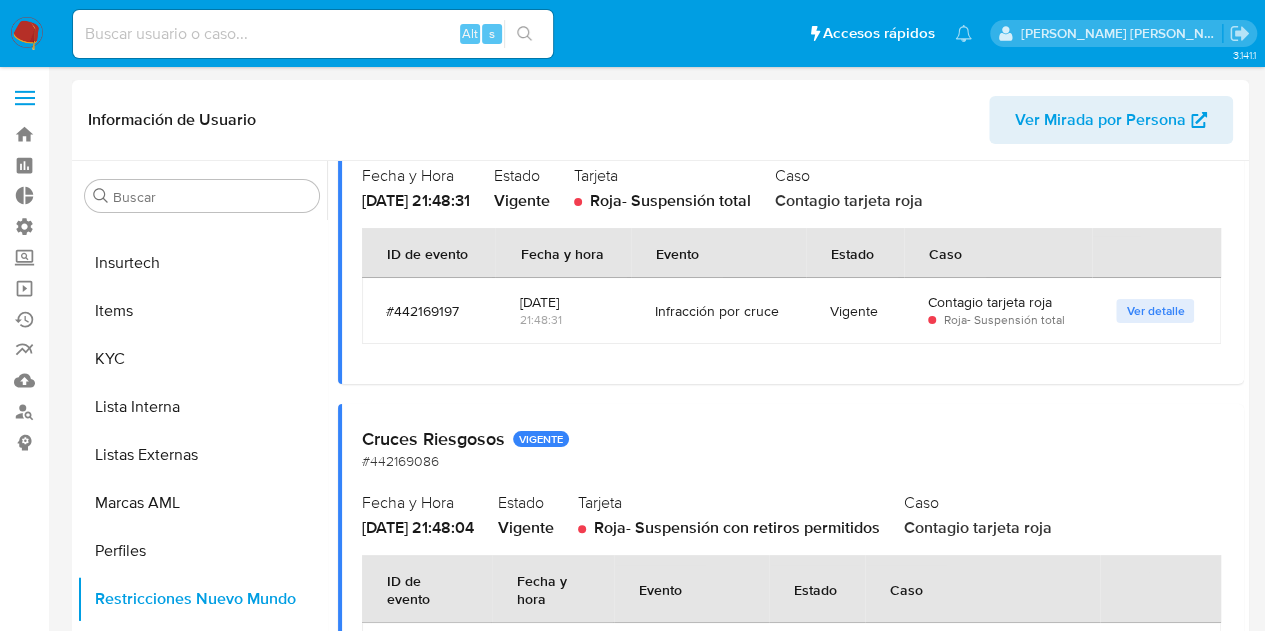 click on "Ver detalle" at bounding box center (1155, 311) 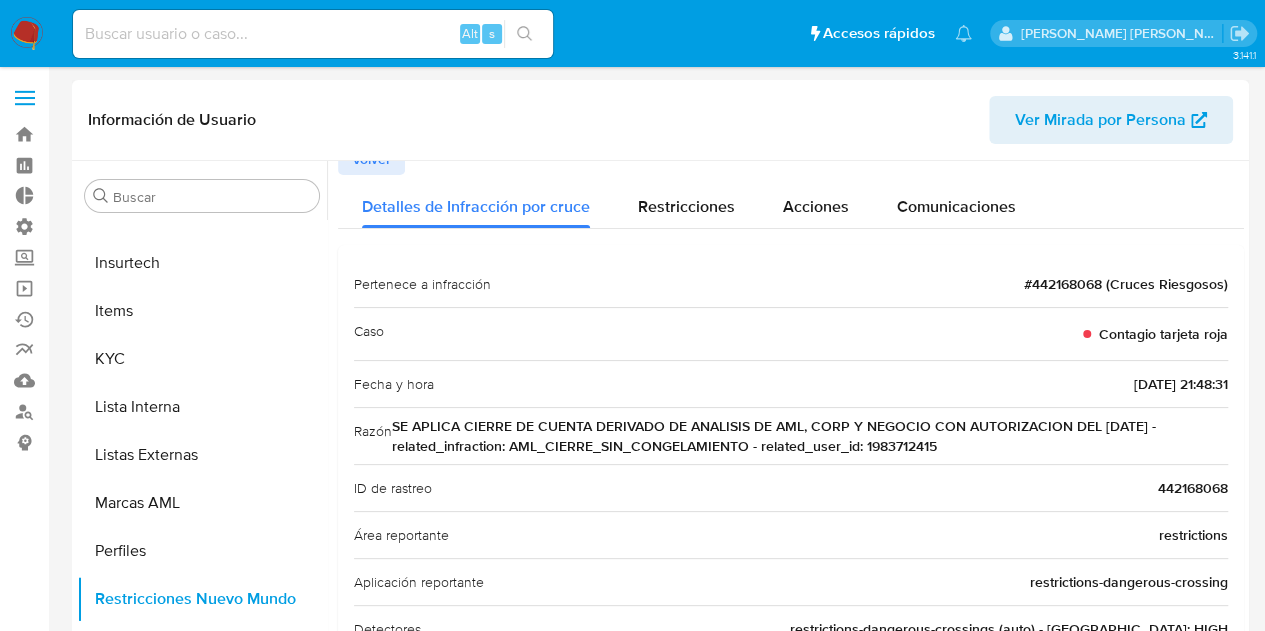 scroll, scrollTop: 0, scrollLeft: 0, axis: both 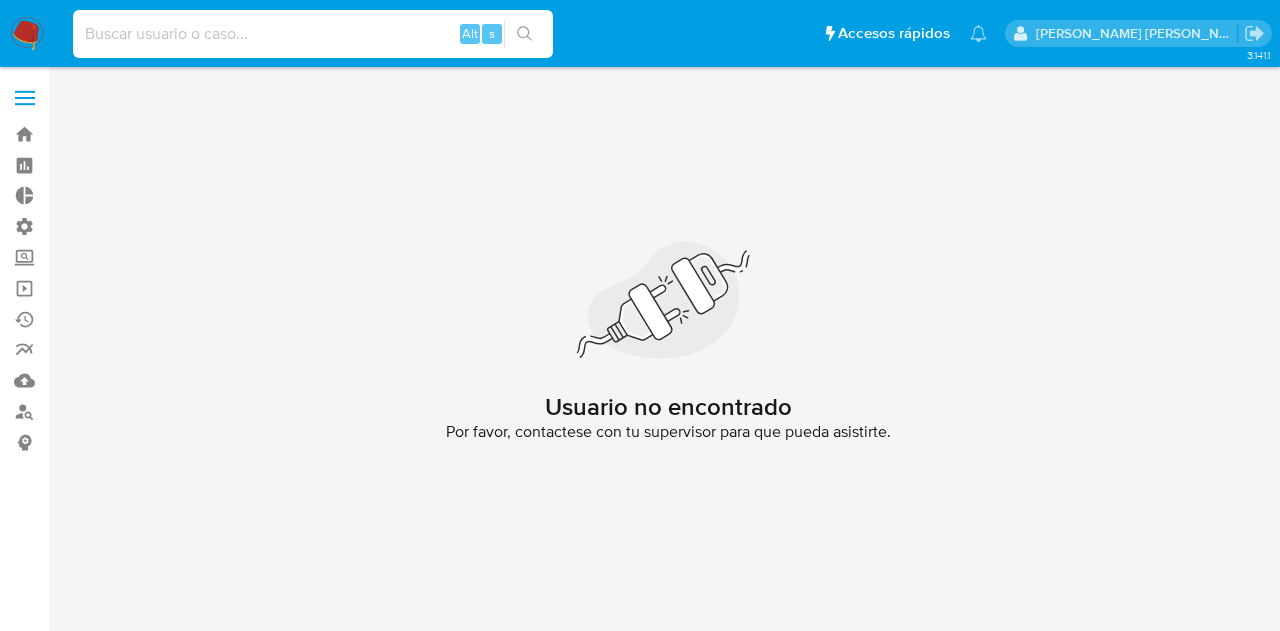click at bounding box center [313, 34] 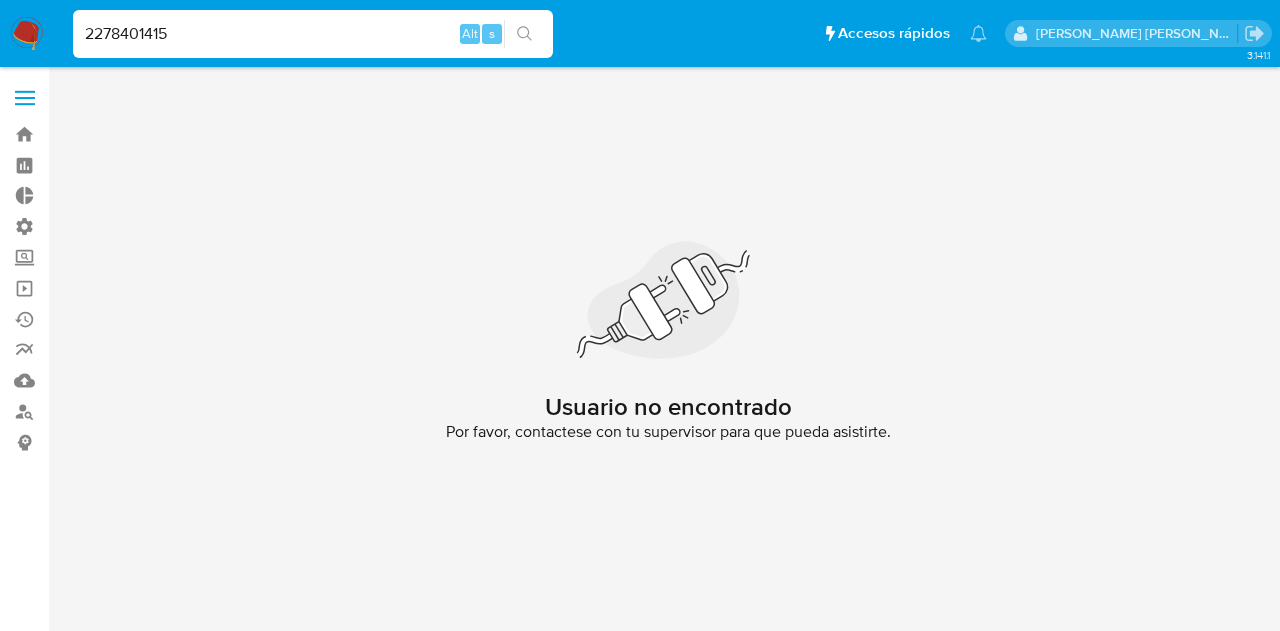 type on "2278401415" 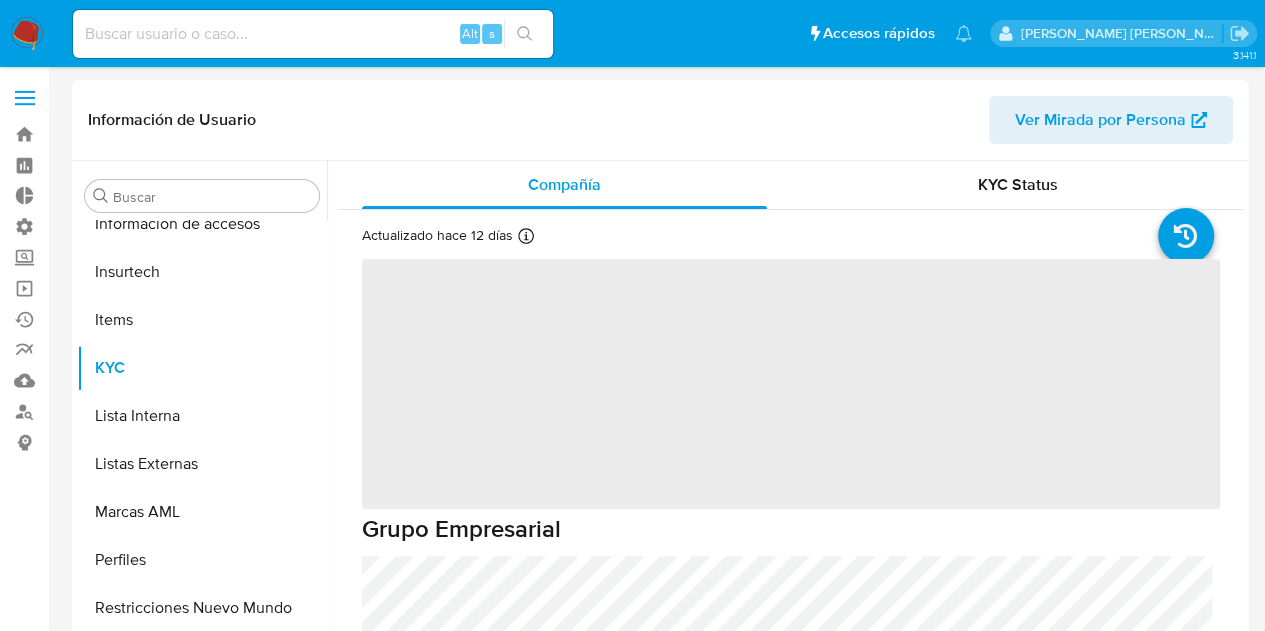 scroll, scrollTop: 797, scrollLeft: 0, axis: vertical 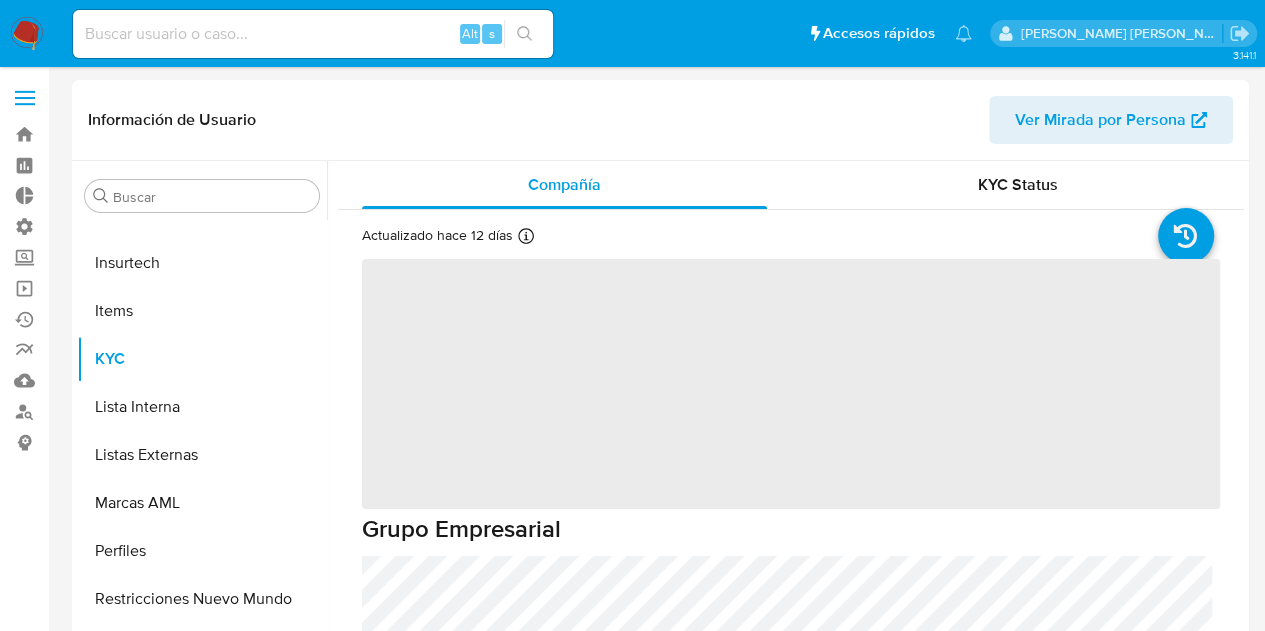 select on "10" 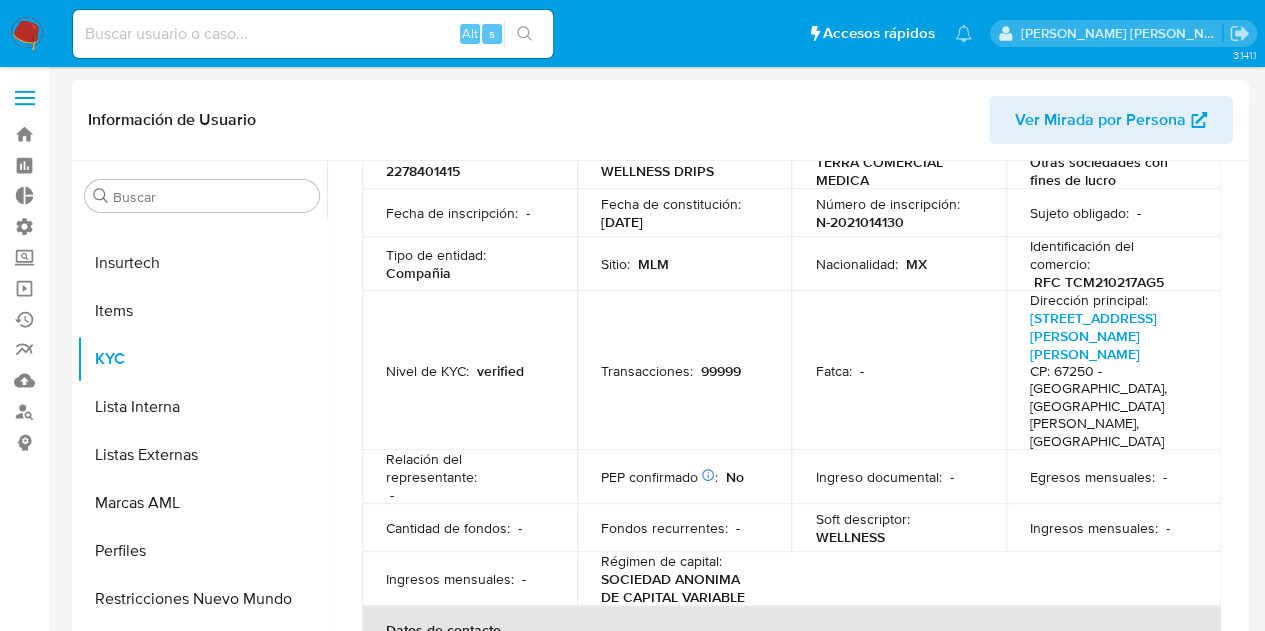 scroll, scrollTop: 125, scrollLeft: 0, axis: vertical 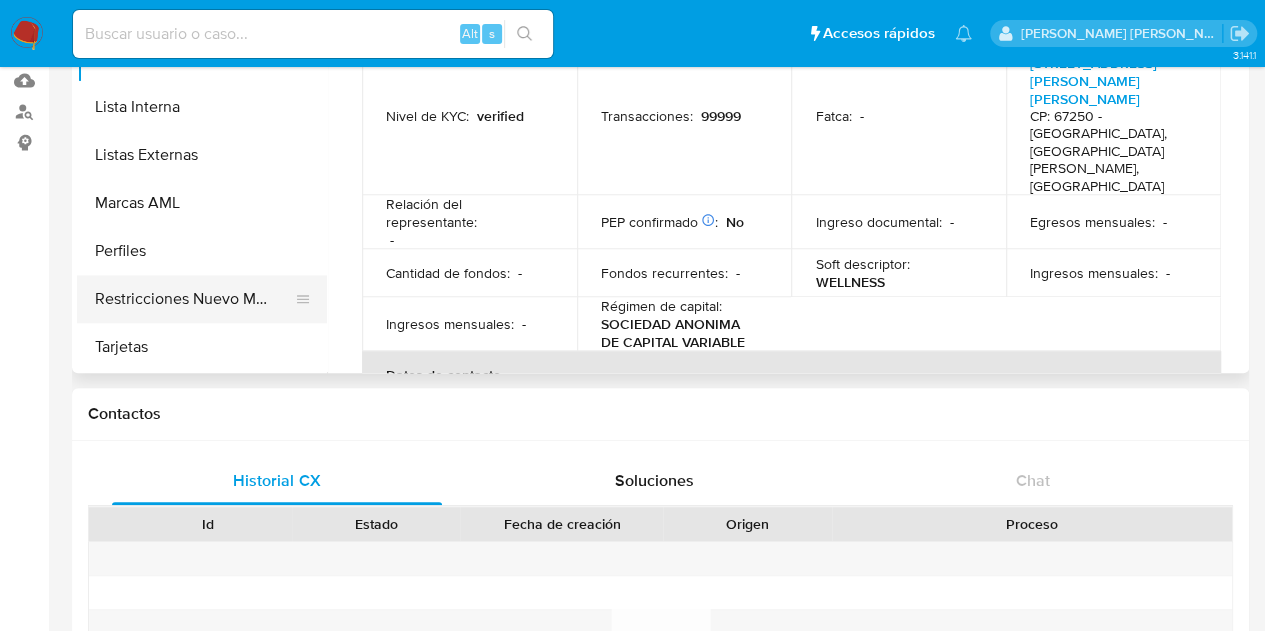 click on "Restricciones Nuevo Mundo" at bounding box center (194, 299) 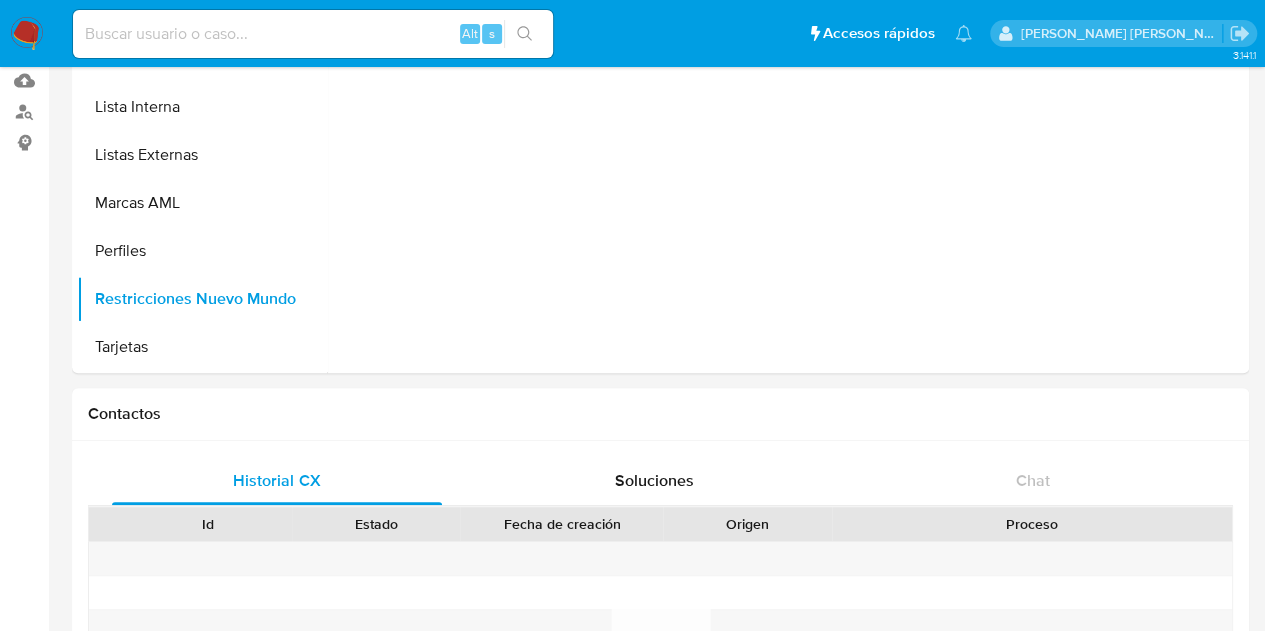 scroll, scrollTop: 0, scrollLeft: 0, axis: both 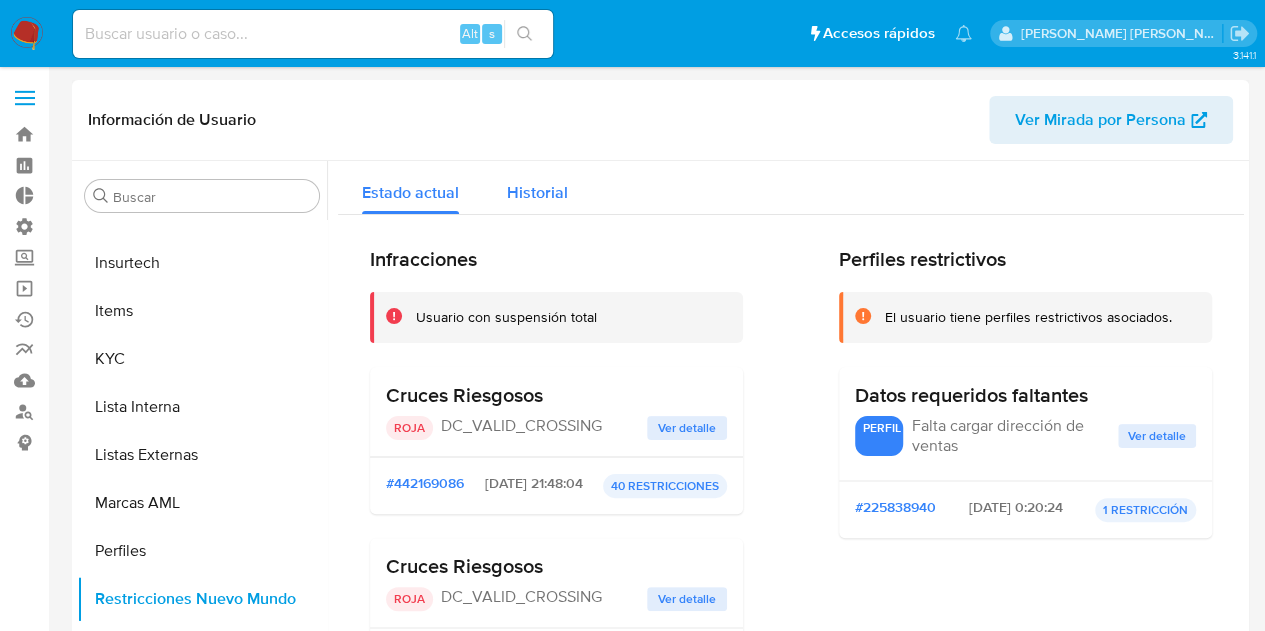 click on "Historial" at bounding box center [537, 192] 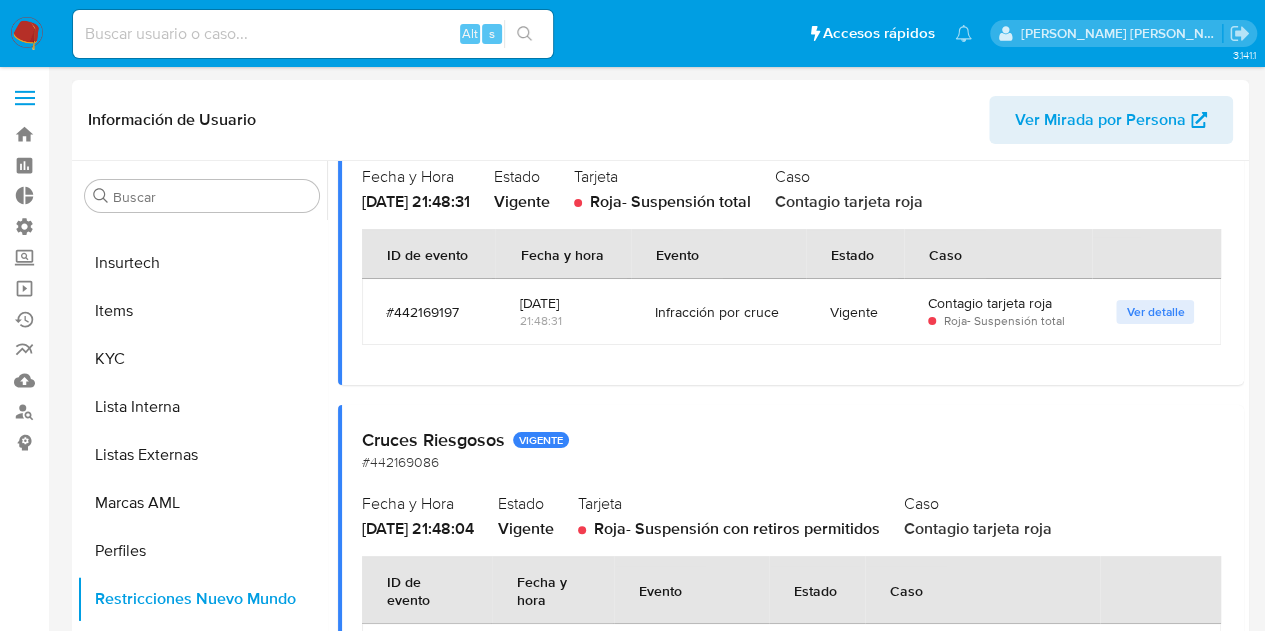 scroll, scrollTop: 1300, scrollLeft: 0, axis: vertical 